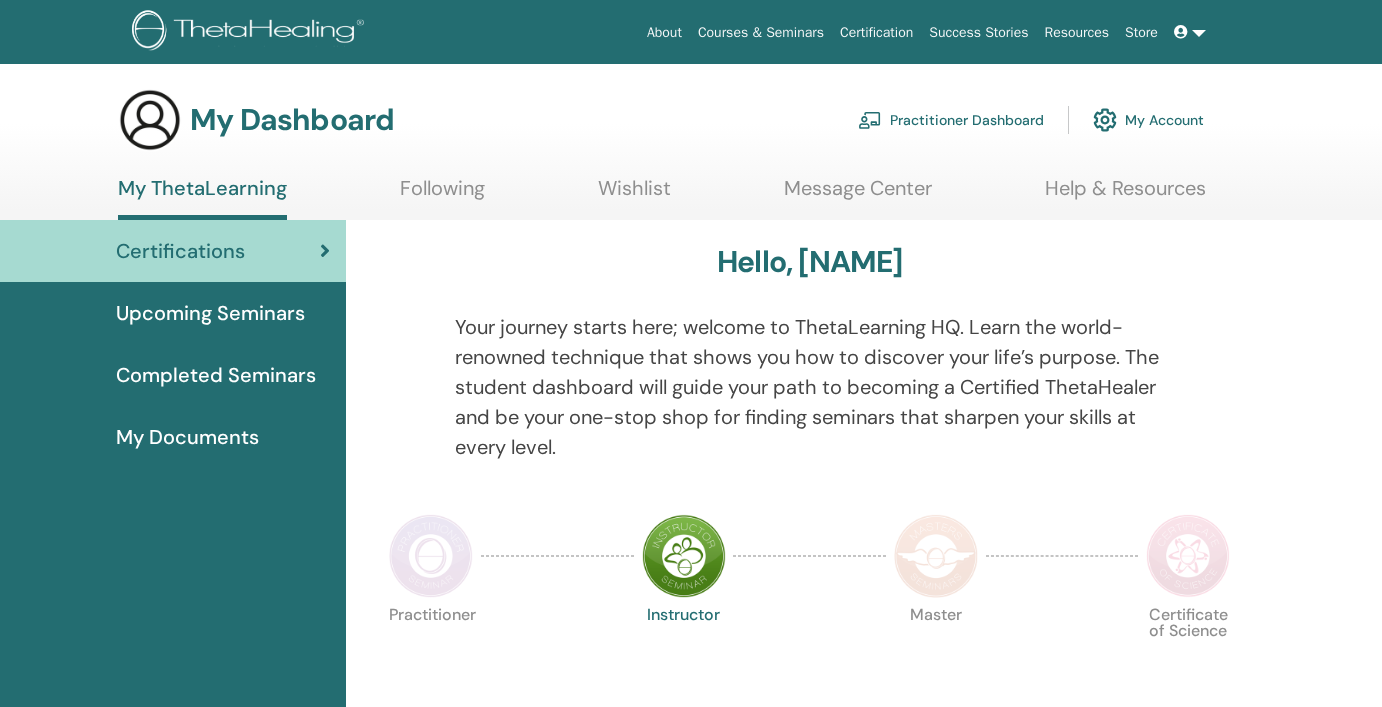 scroll, scrollTop: 0, scrollLeft: 0, axis: both 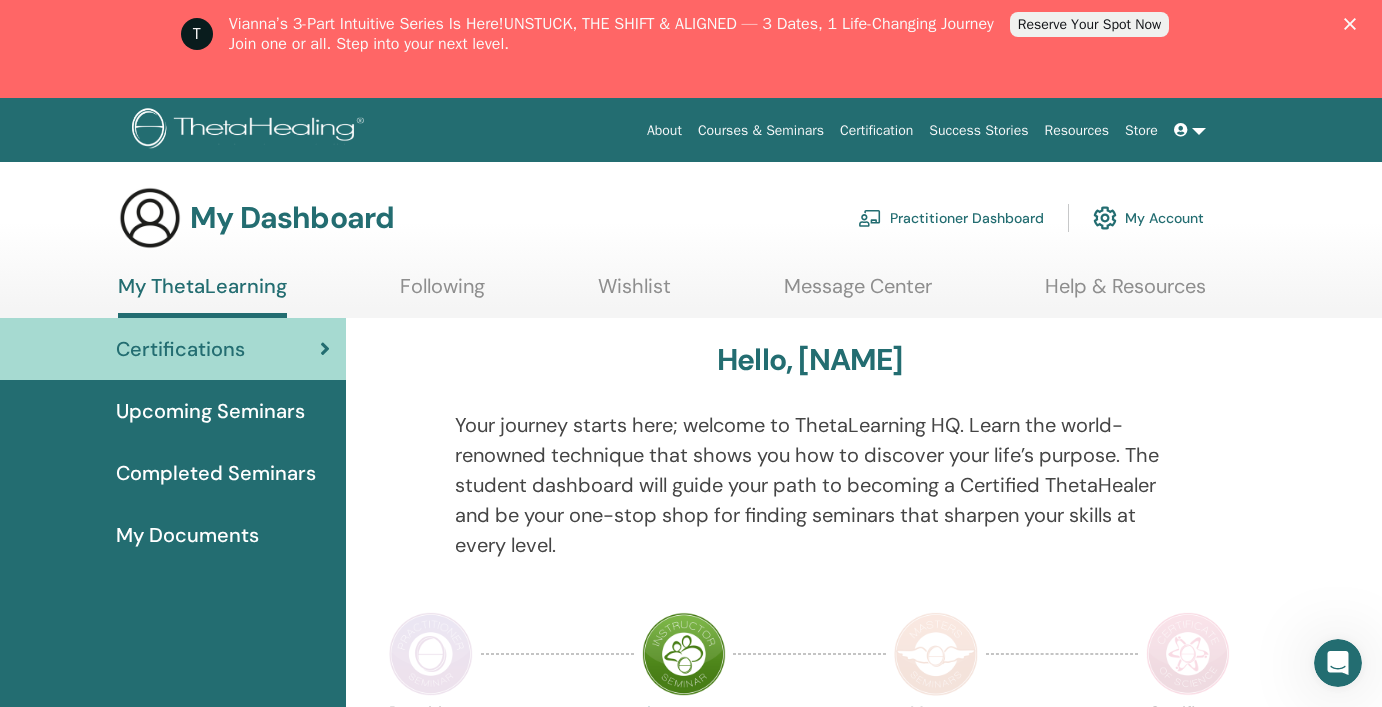 click on "Upcoming Seminars" at bounding box center [210, 411] 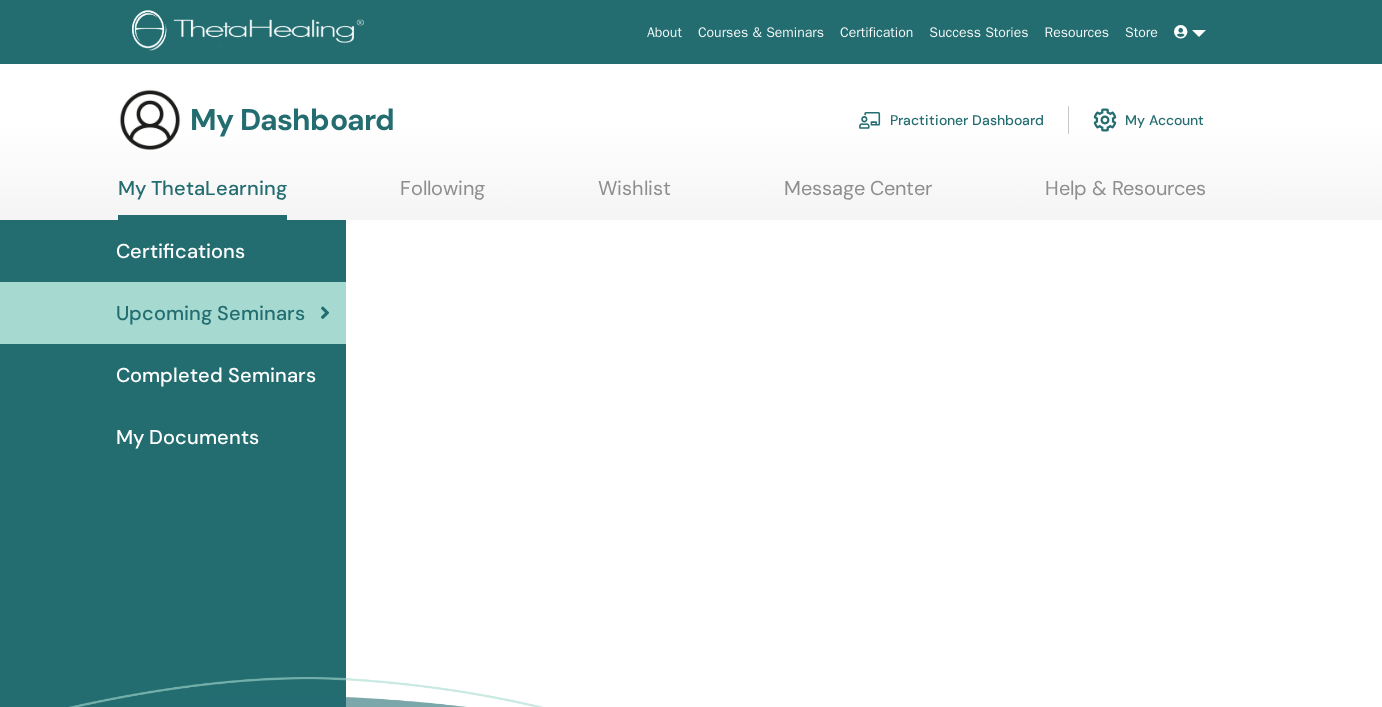 scroll, scrollTop: 0, scrollLeft: 0, axis: both 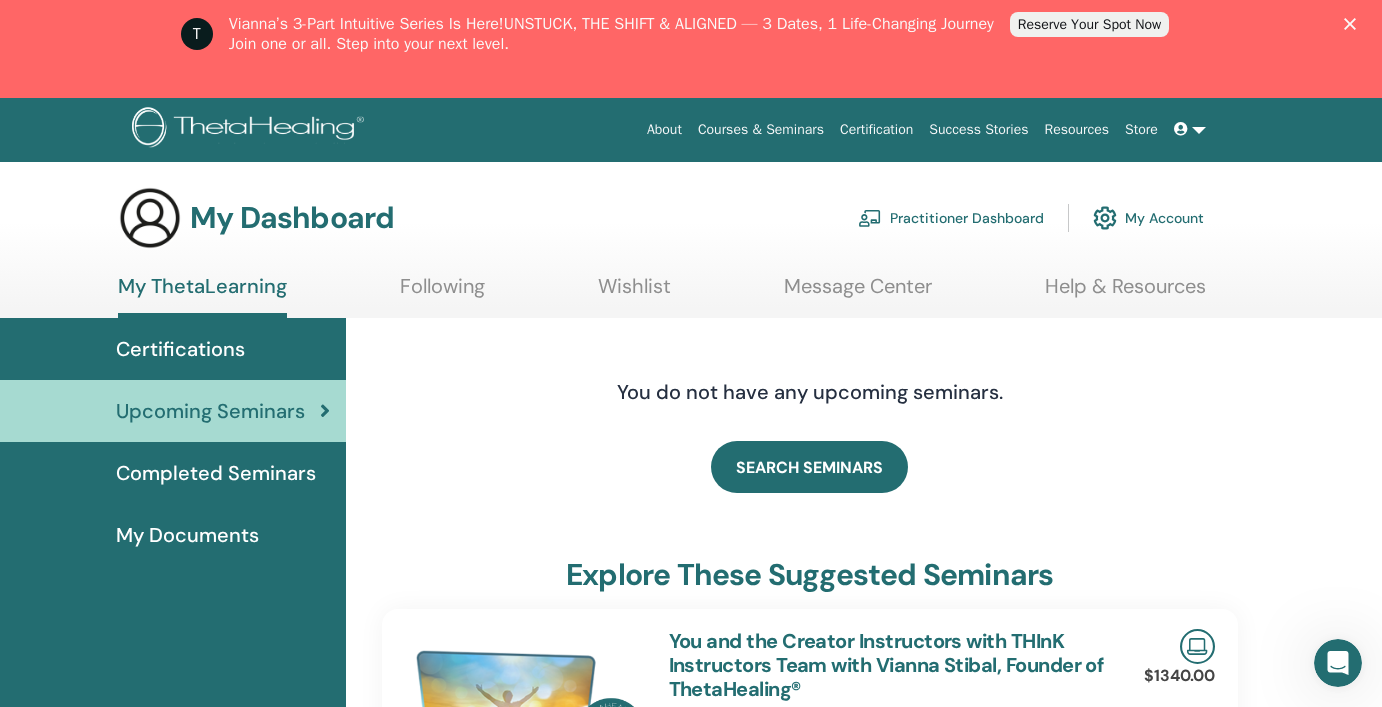 click on "Upcoming Seminars" at bounding box center [173, 411] 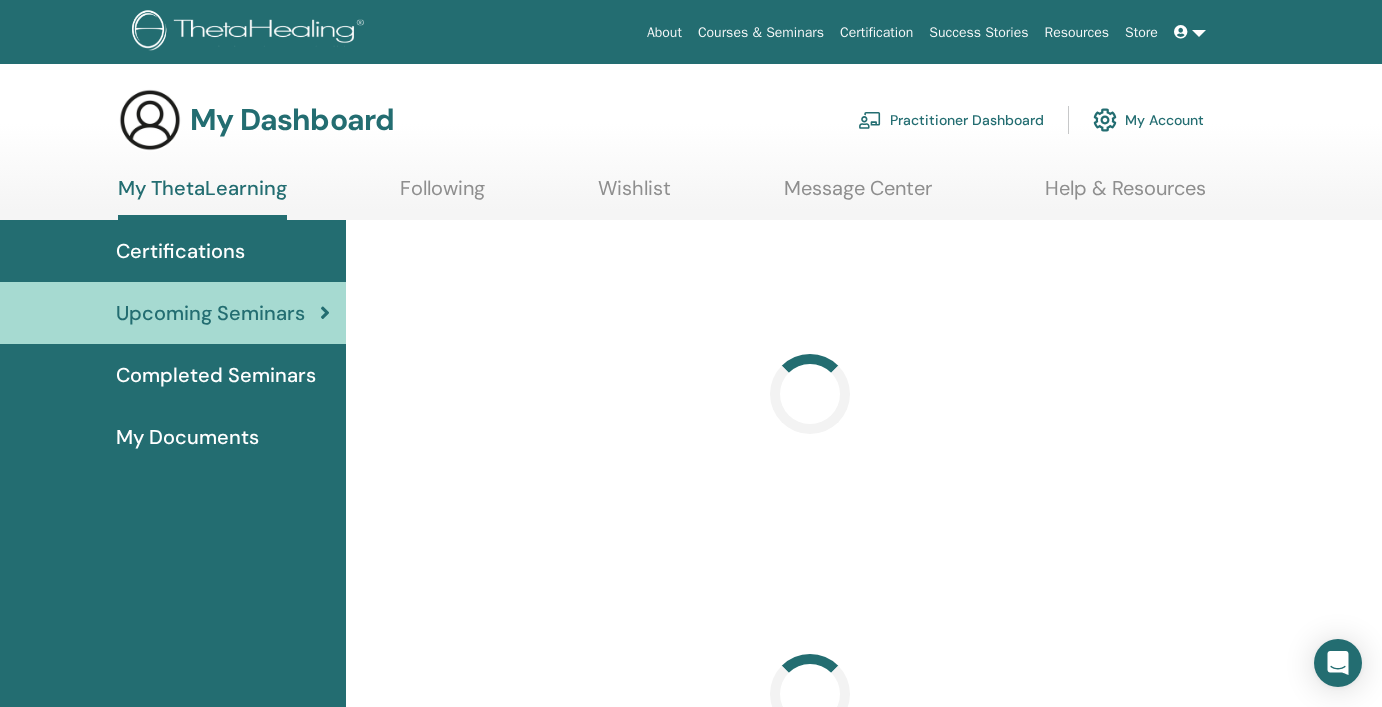 scroll, scrollTop: 0, scrollLeft: 0, axis: both 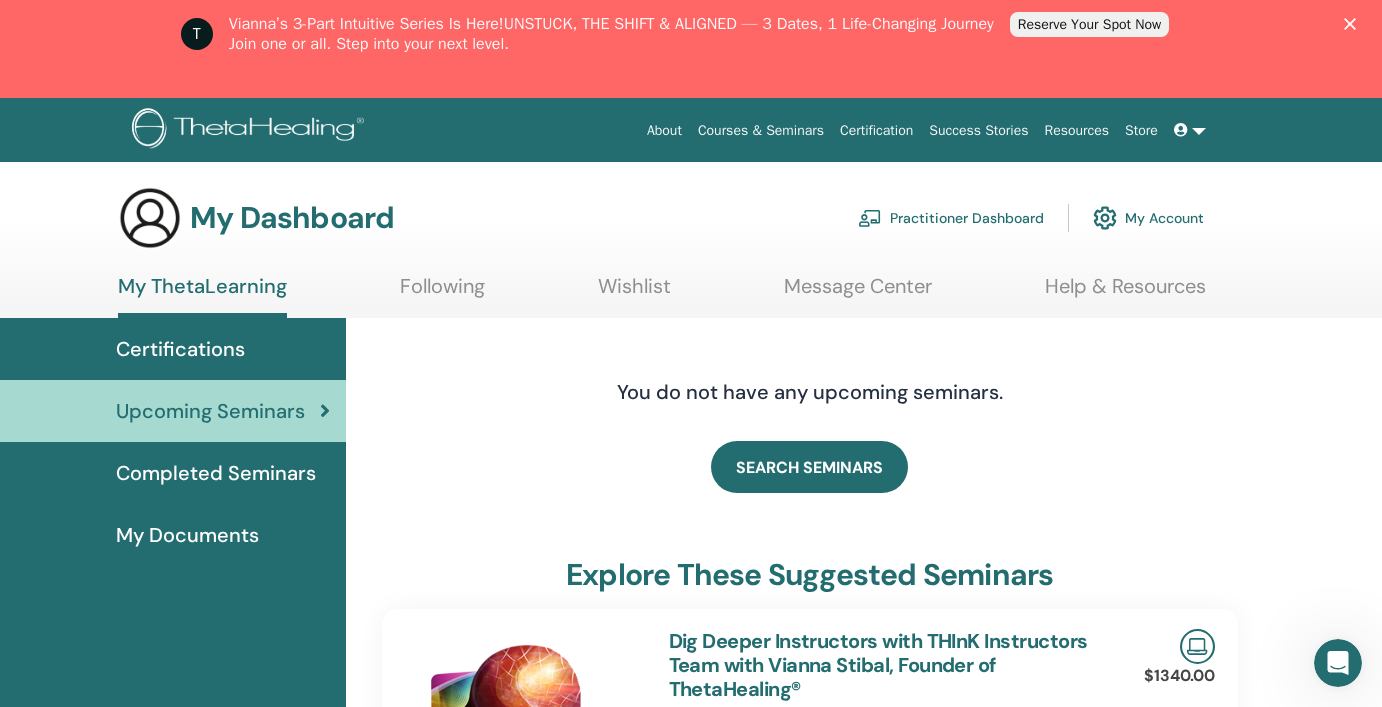 click on "Certifications" at bounding box center (180, 349) 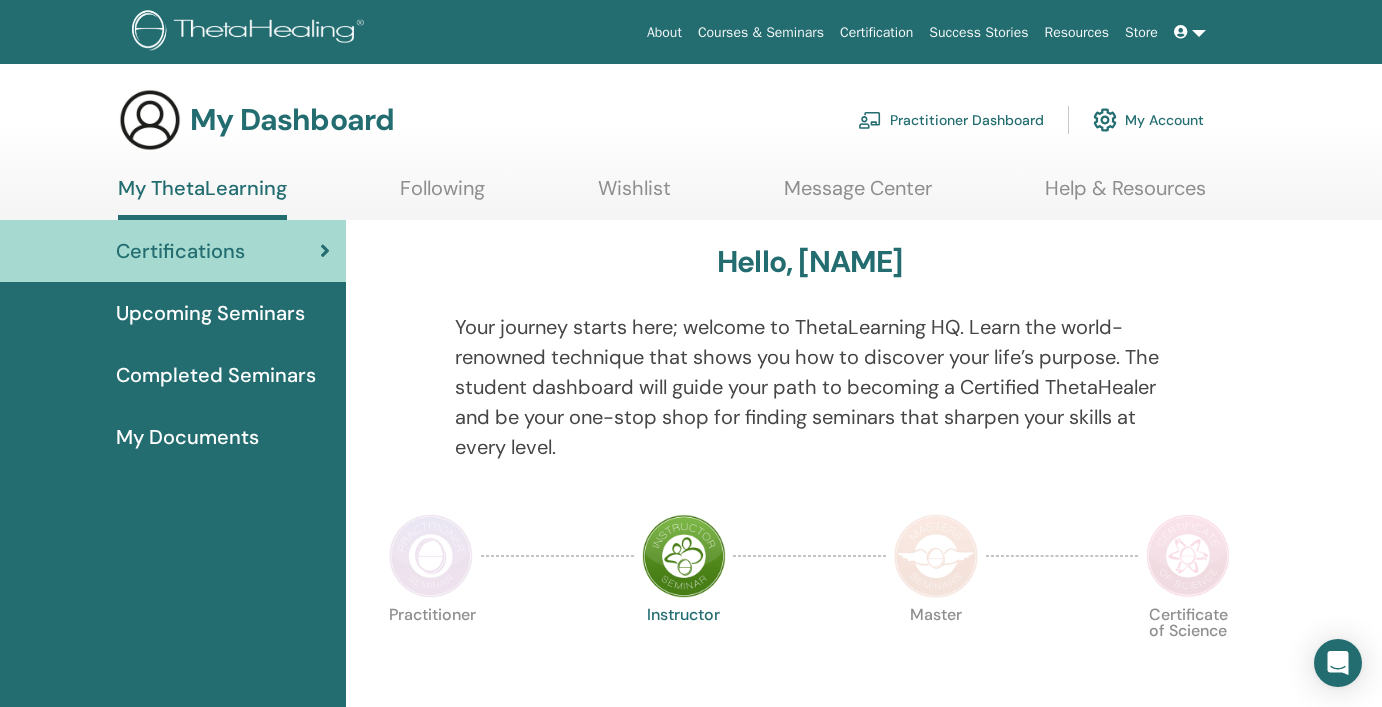 scroll, scrollTop: 0, scrollLeft: 0, axis: both 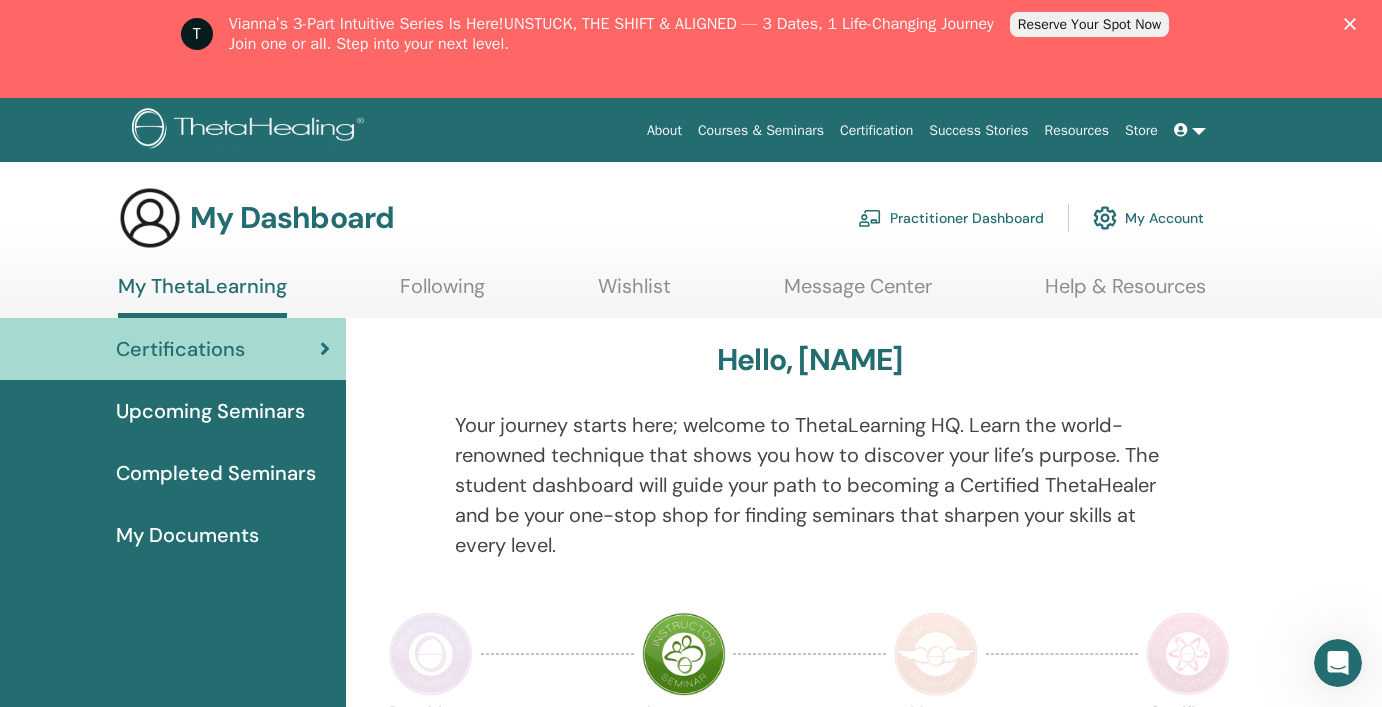 click 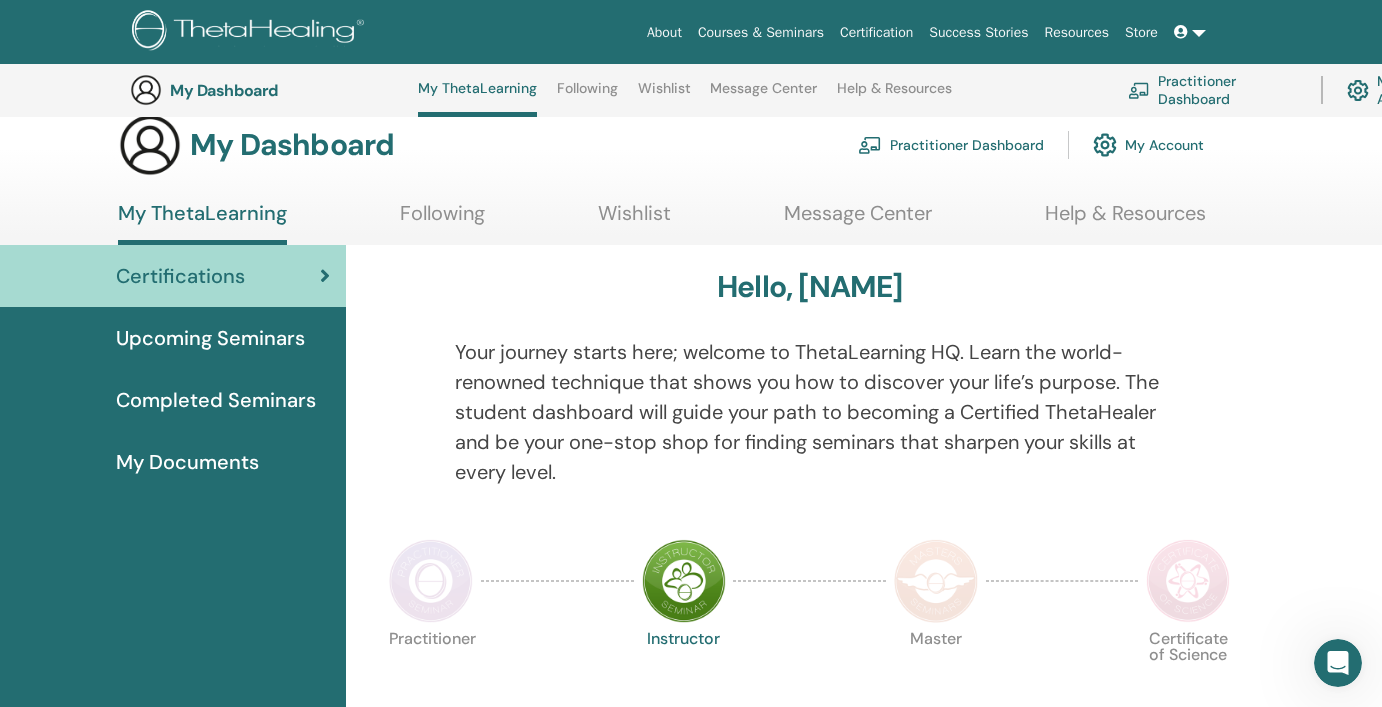 scroll, scrollTop: 0, scrollLeft: 0, axis: both 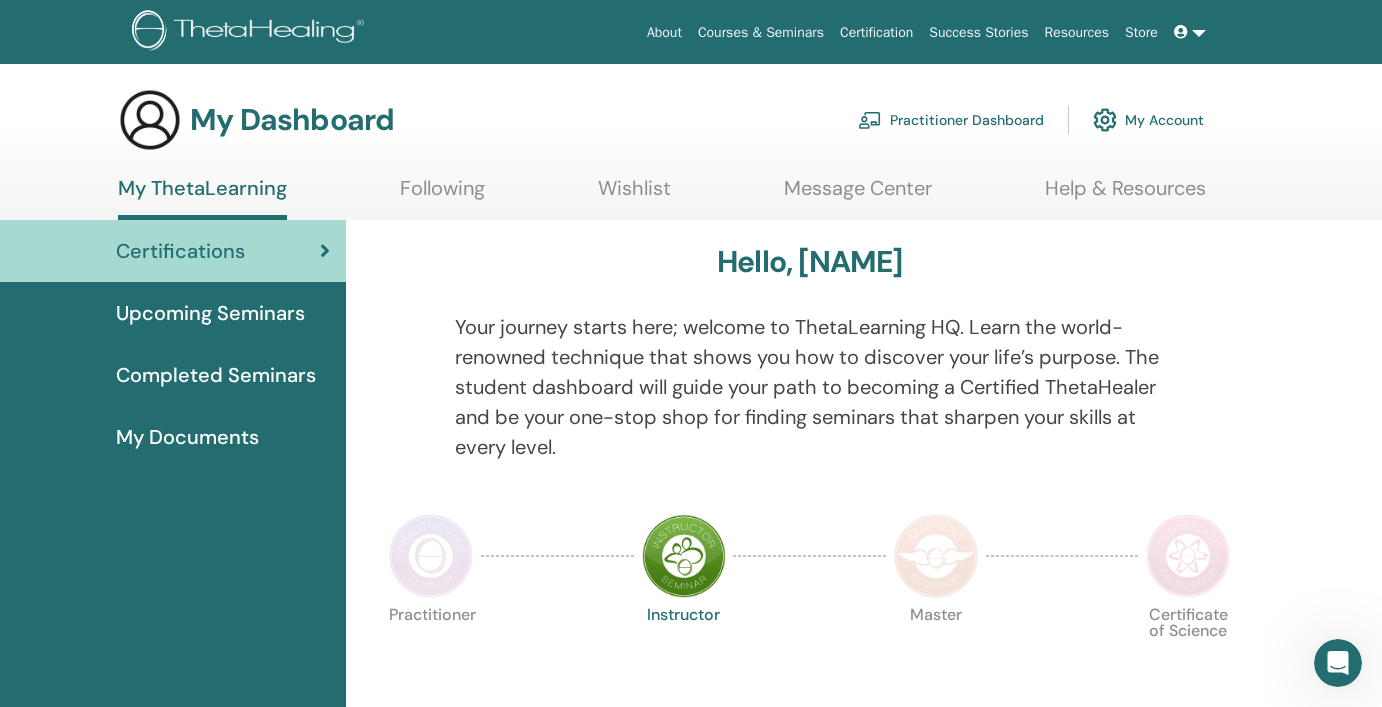 click on "Upcoming Seminars" at bounding box center (210, 313) 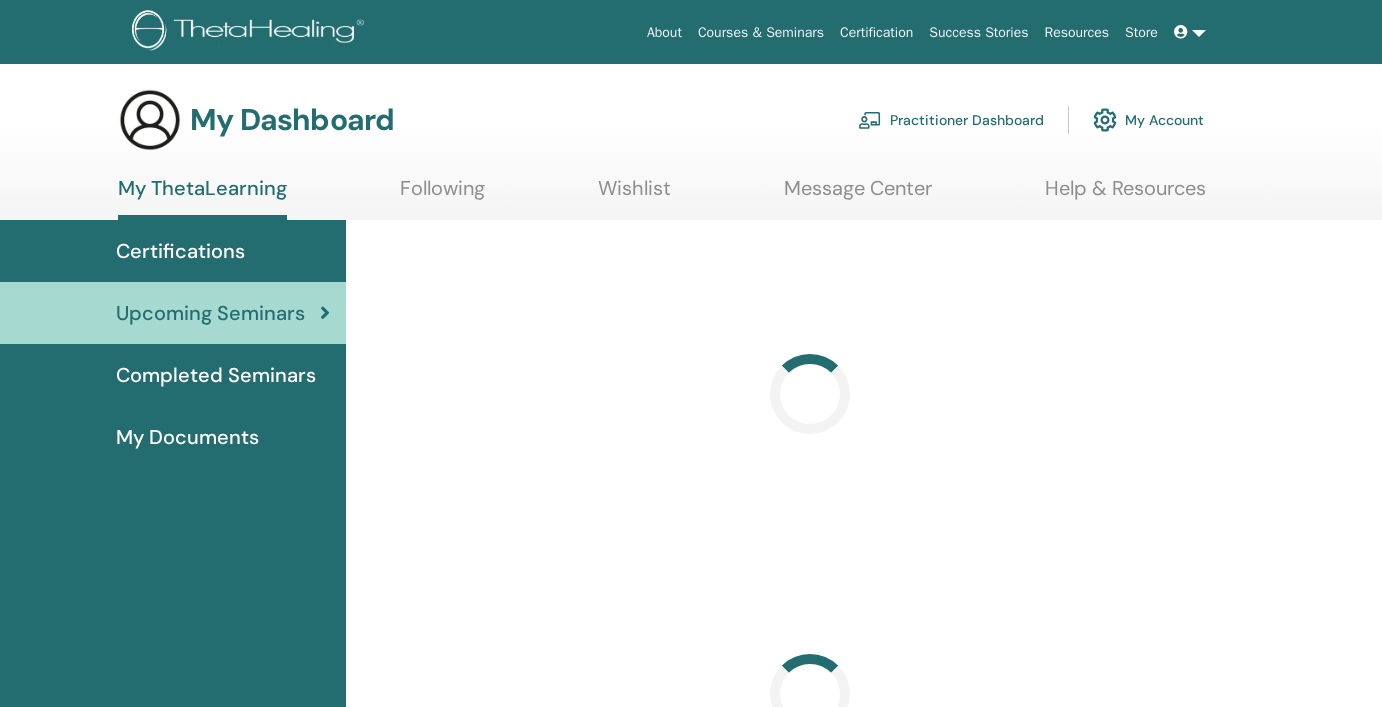 scroll, scrollTop: 0, scrollLeft: 0, axis: both 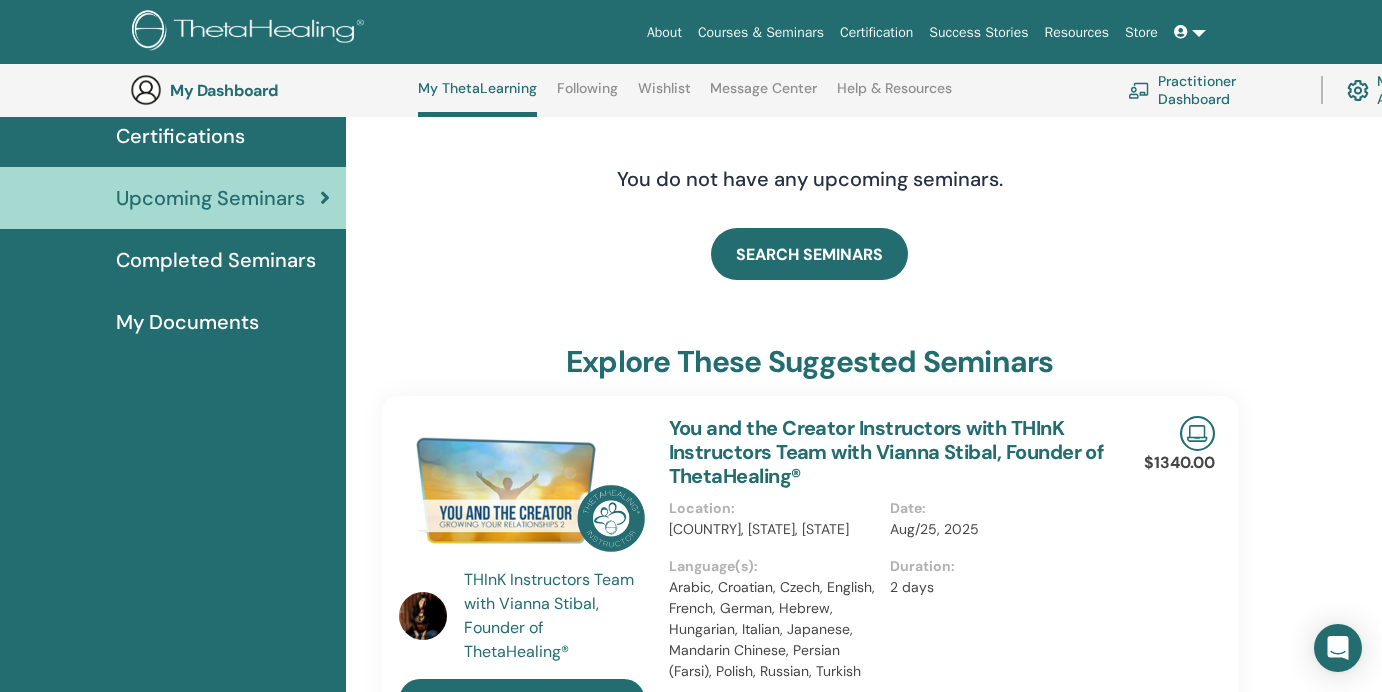 click on "My Documents" at bounding box center (187, 322) 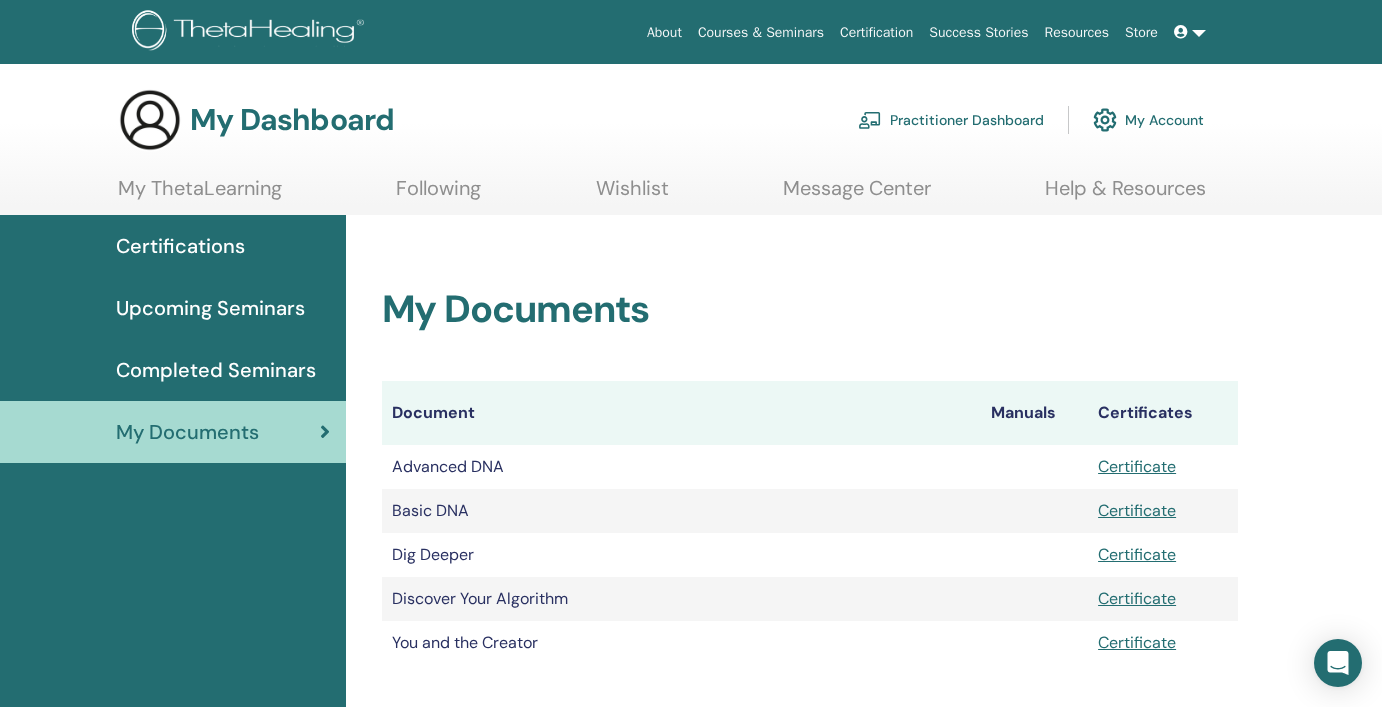 scroll, scrollTop: 0, scrollLeft: 0, axis: both 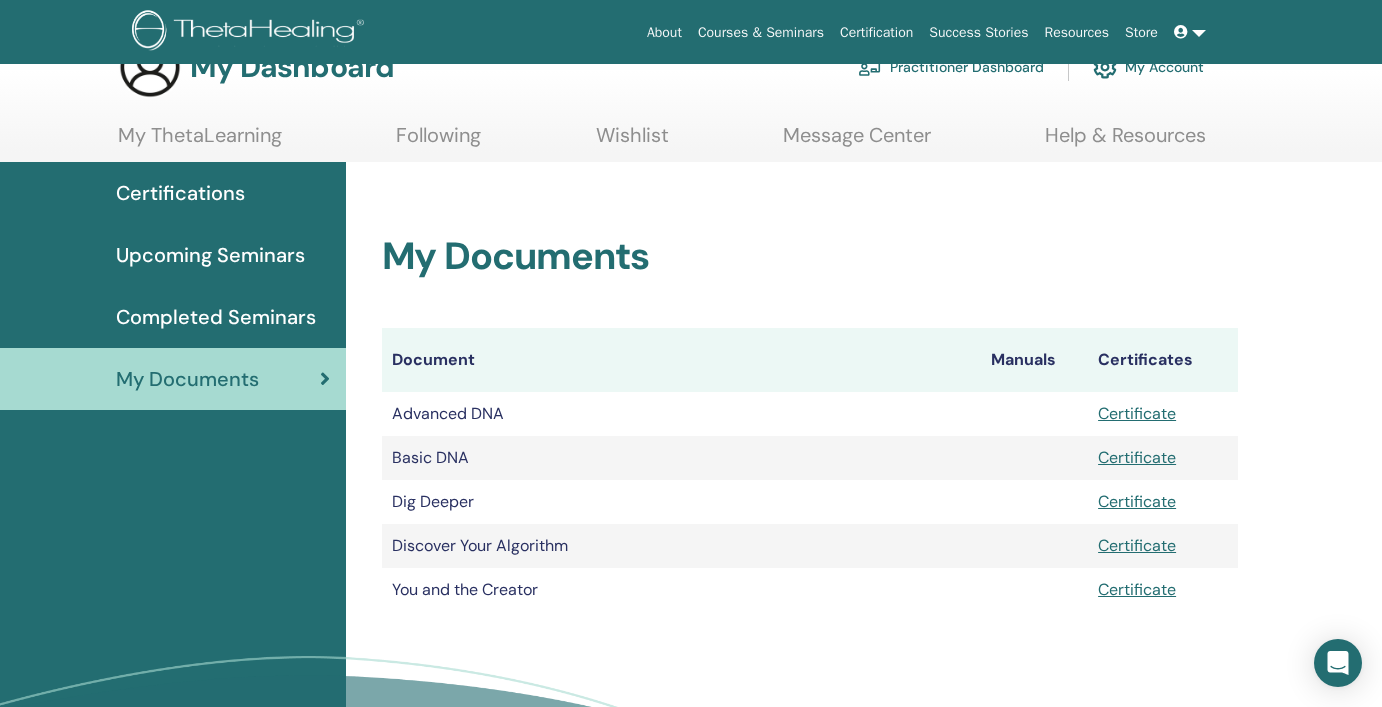 click on "Completed Seminars" at bounding box center [216, 317] 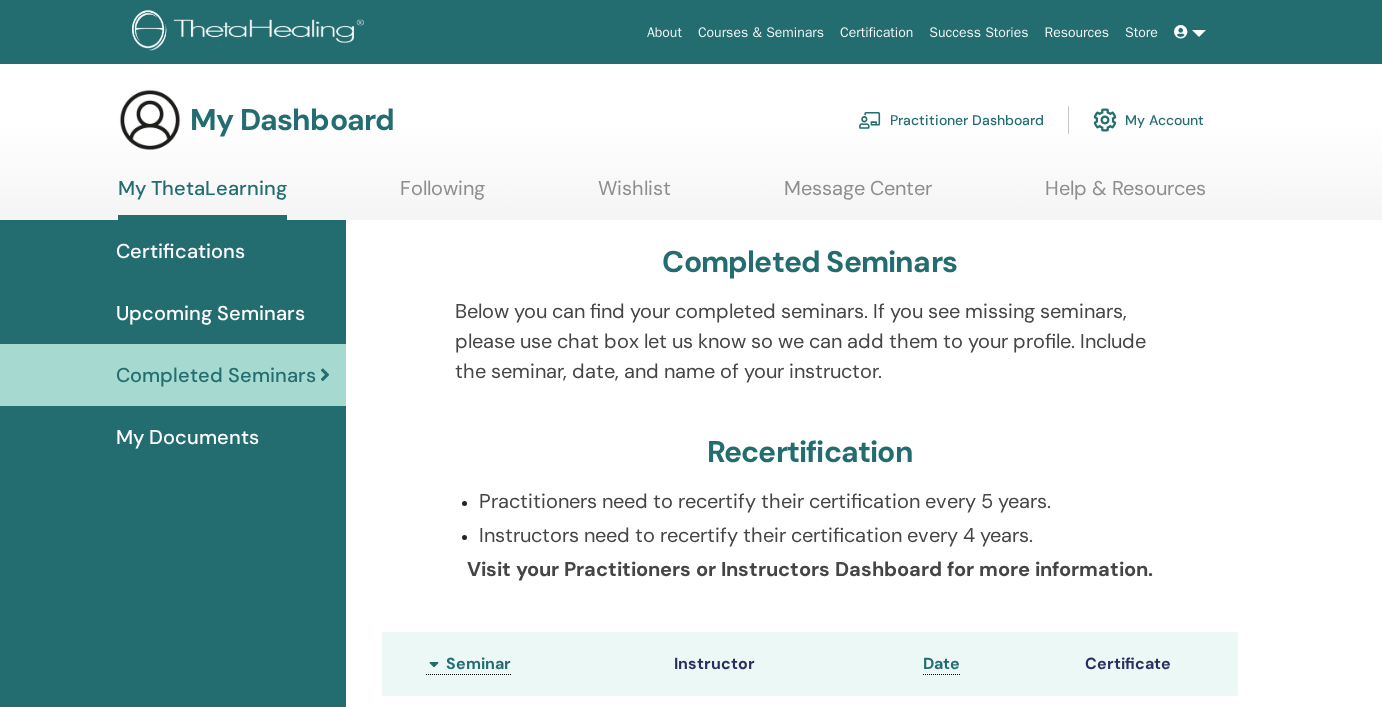 scroll, scrollTop: 0, scrollLeft: 0, axis: both 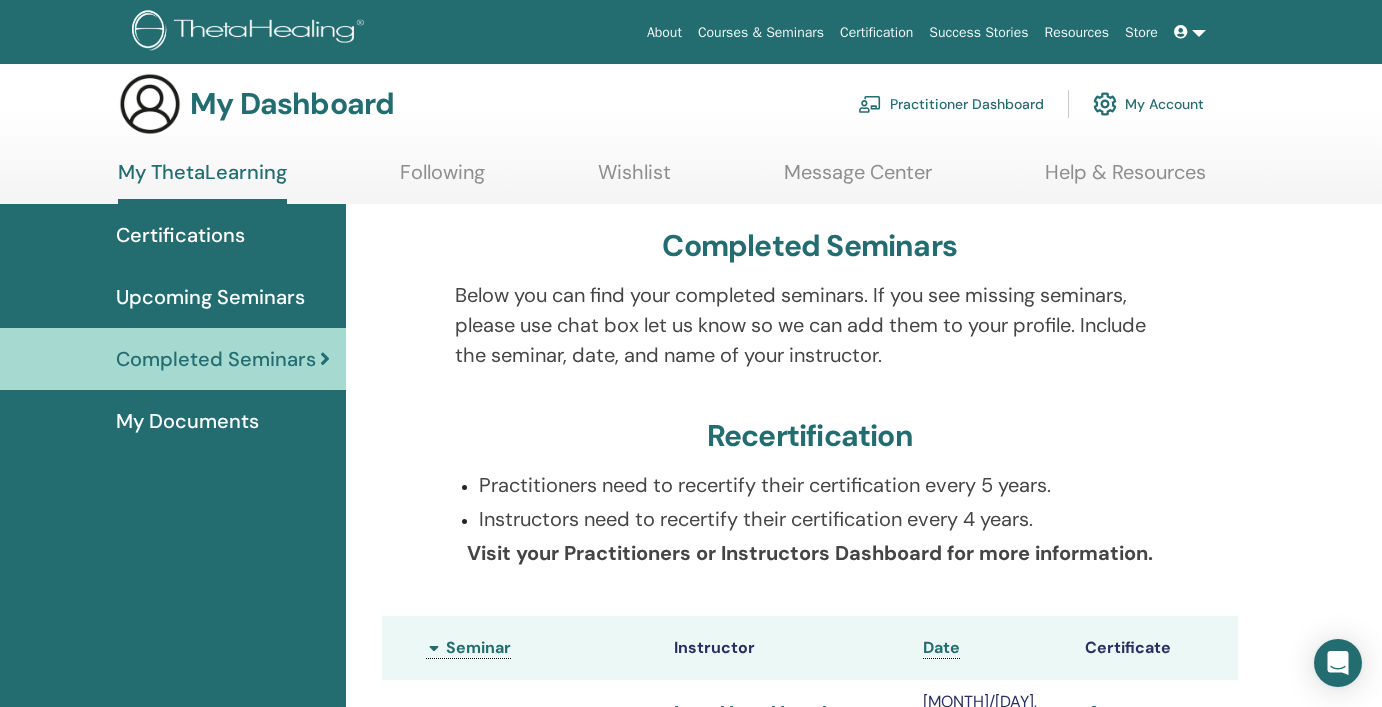 click on "Practitioner Dashboard" at bounding box center (951, 104) 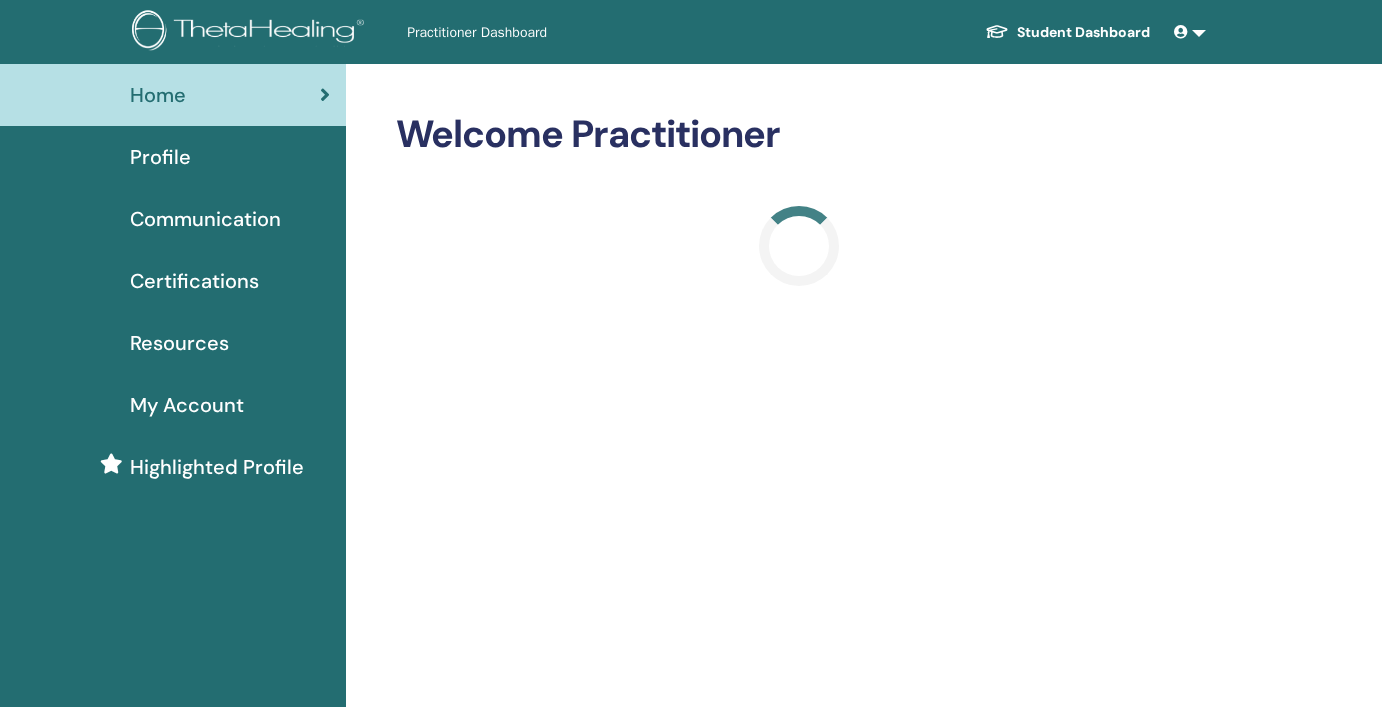scroll, scrollTop: 0, scrollLeft: 0, axis: both 